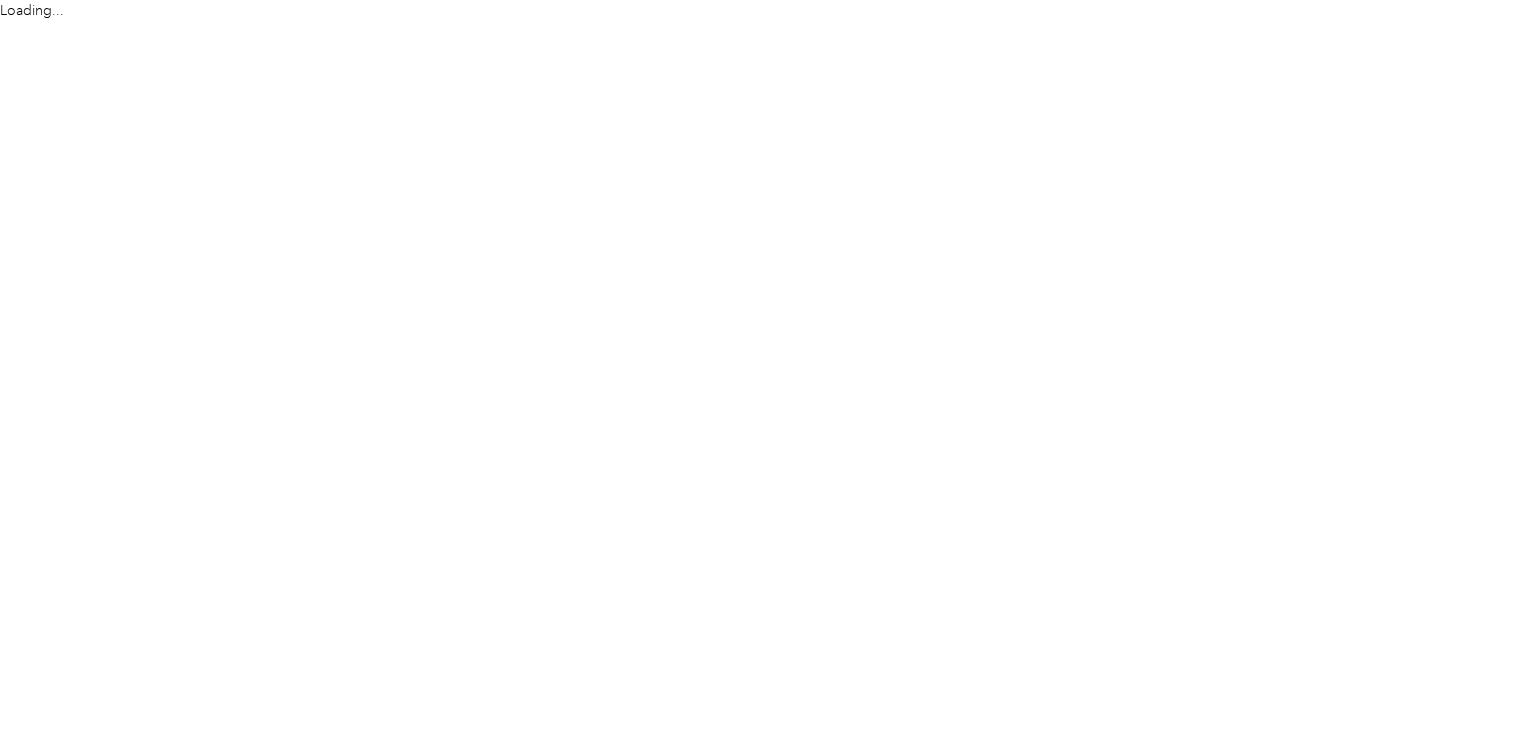 scroll, scrollTop: 0, scrollLeft: 0, axis: both 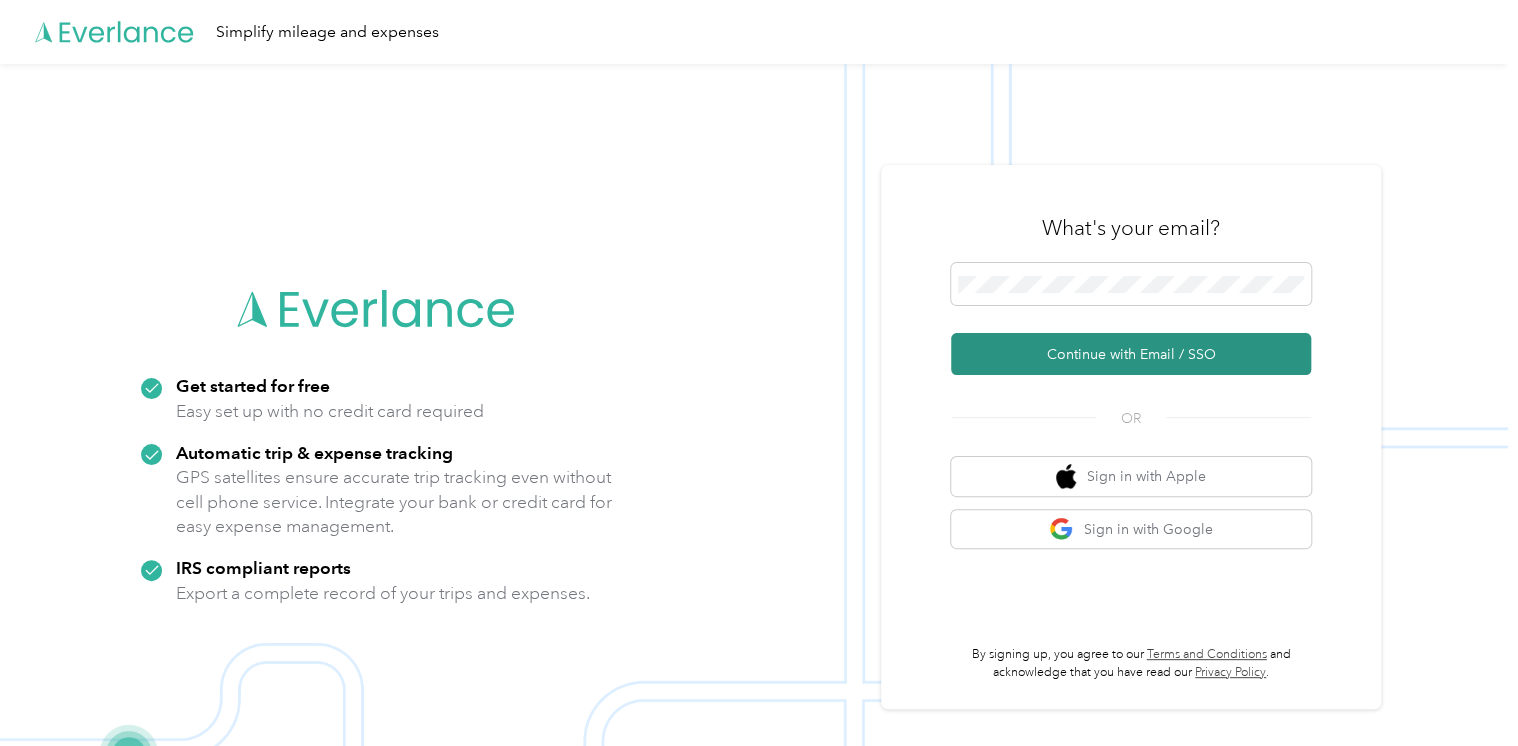 click on "Continue with Email / SSO" at bounding box center [1131, 354] 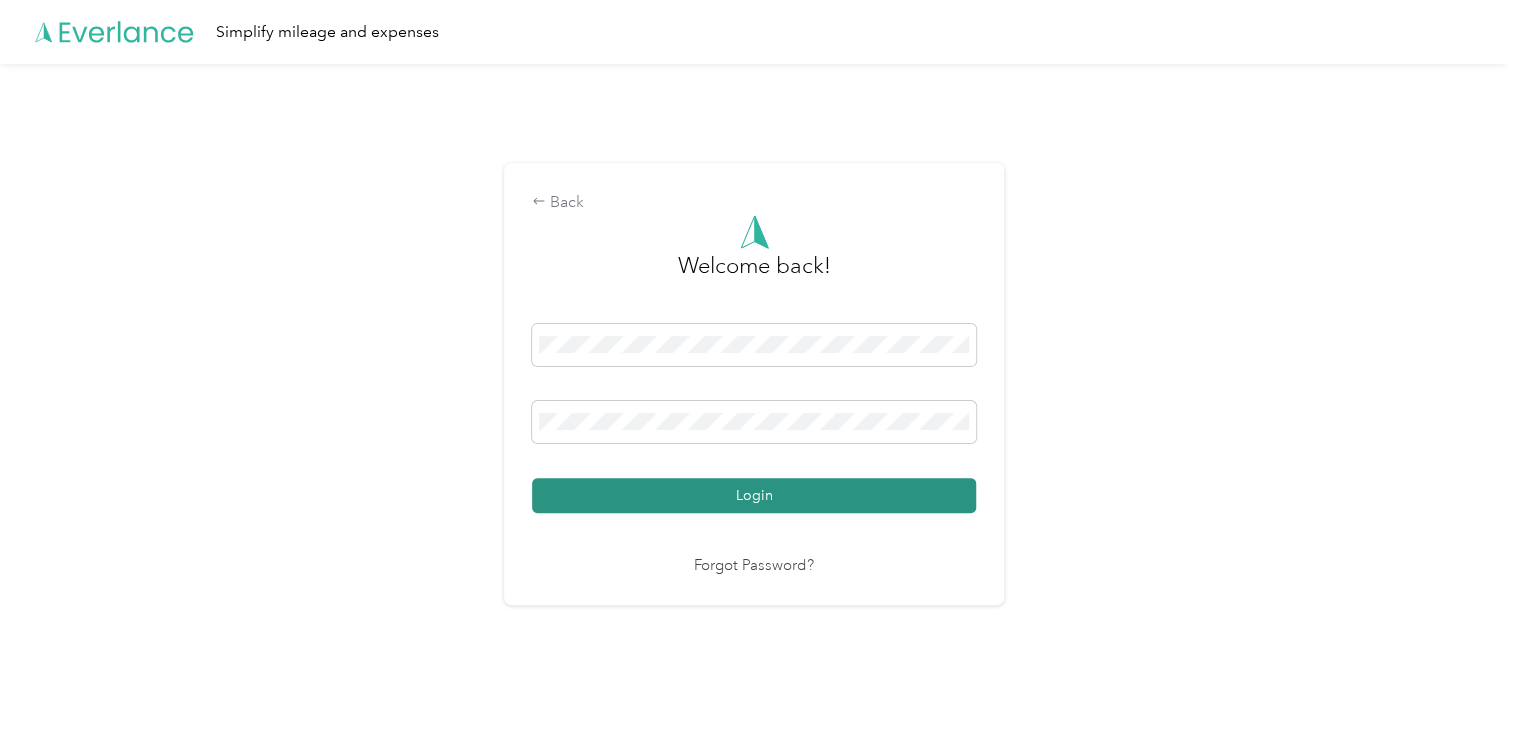 click on "Login" at bounding box center [754, 495] 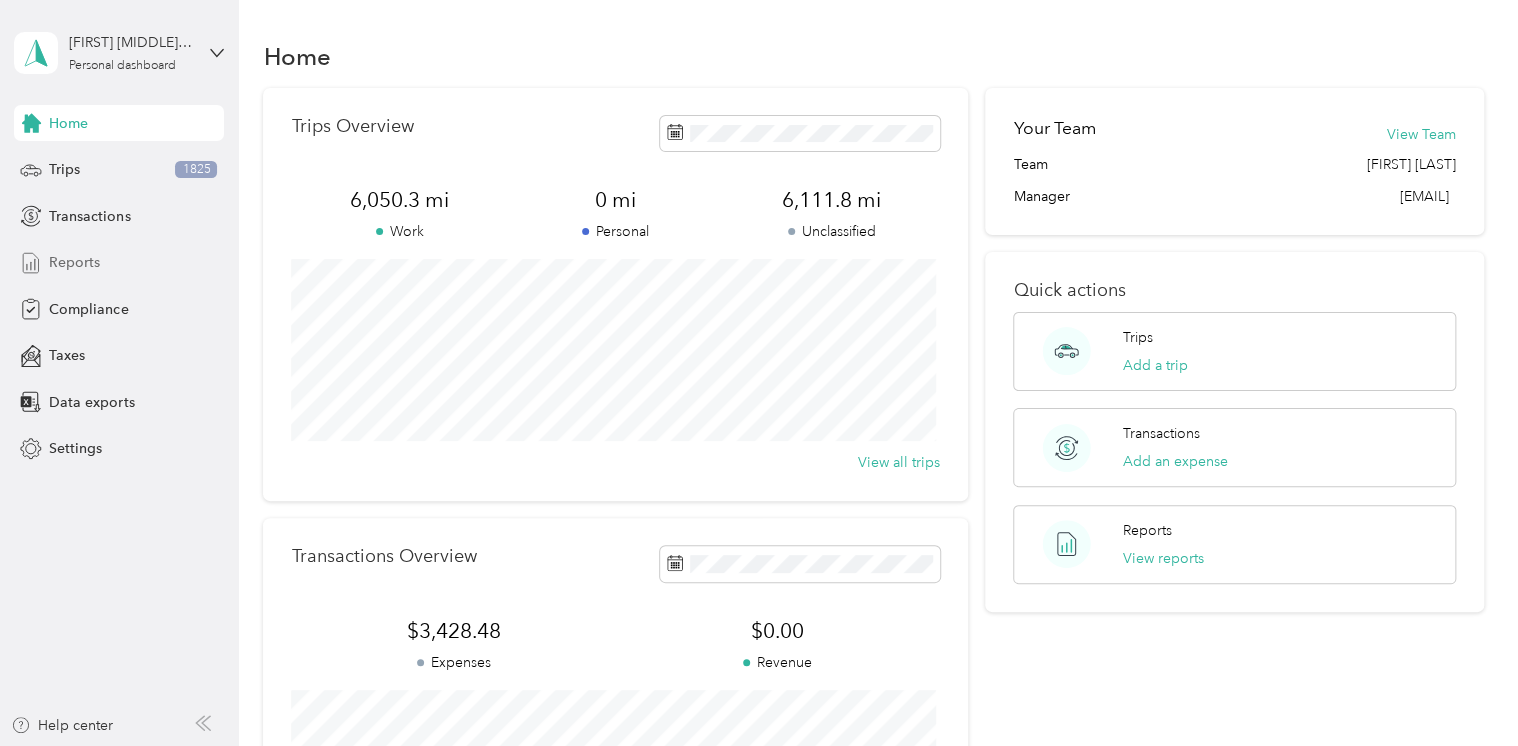 click on "Reports" at bounding box center [74, 262] 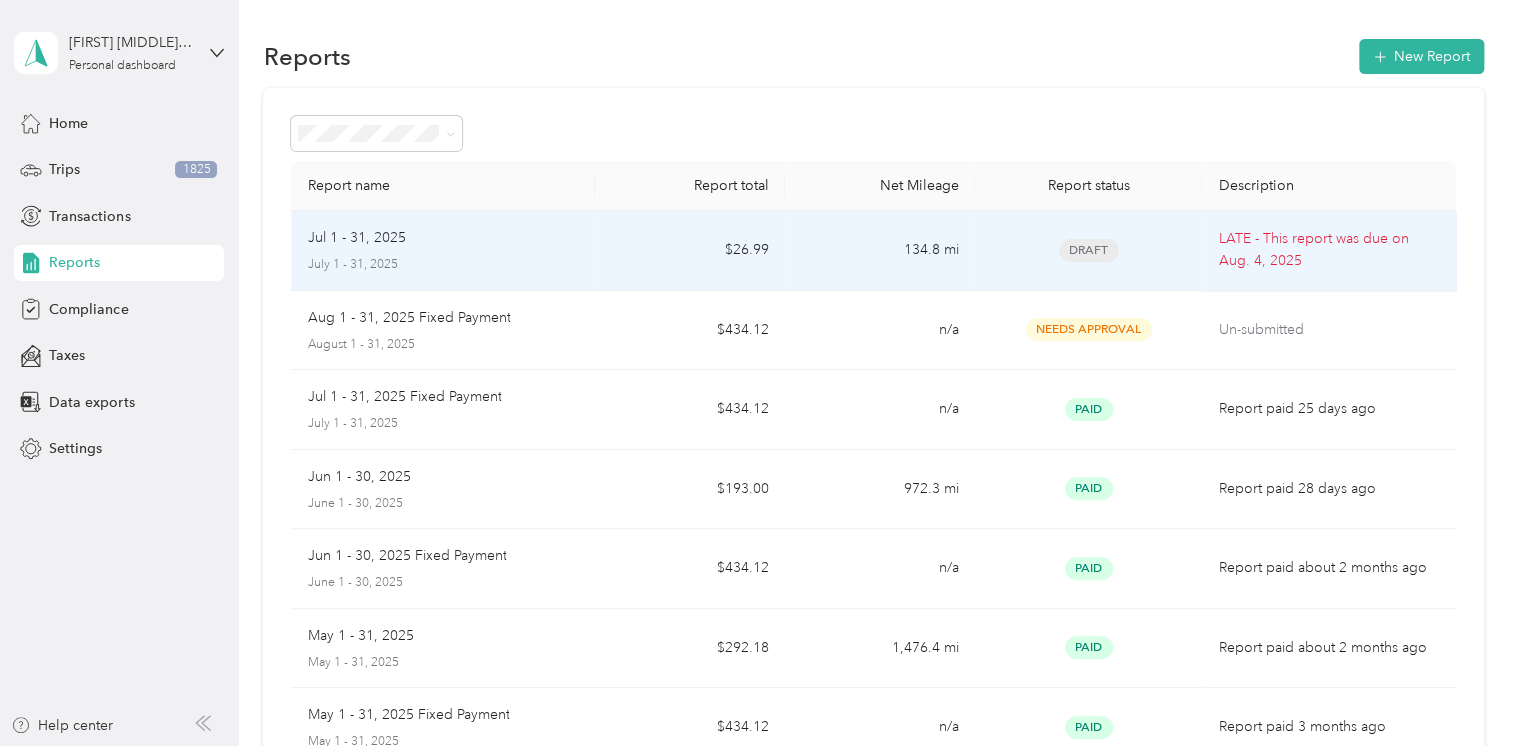 click on "Draft" at bounding box center [1089, 250] 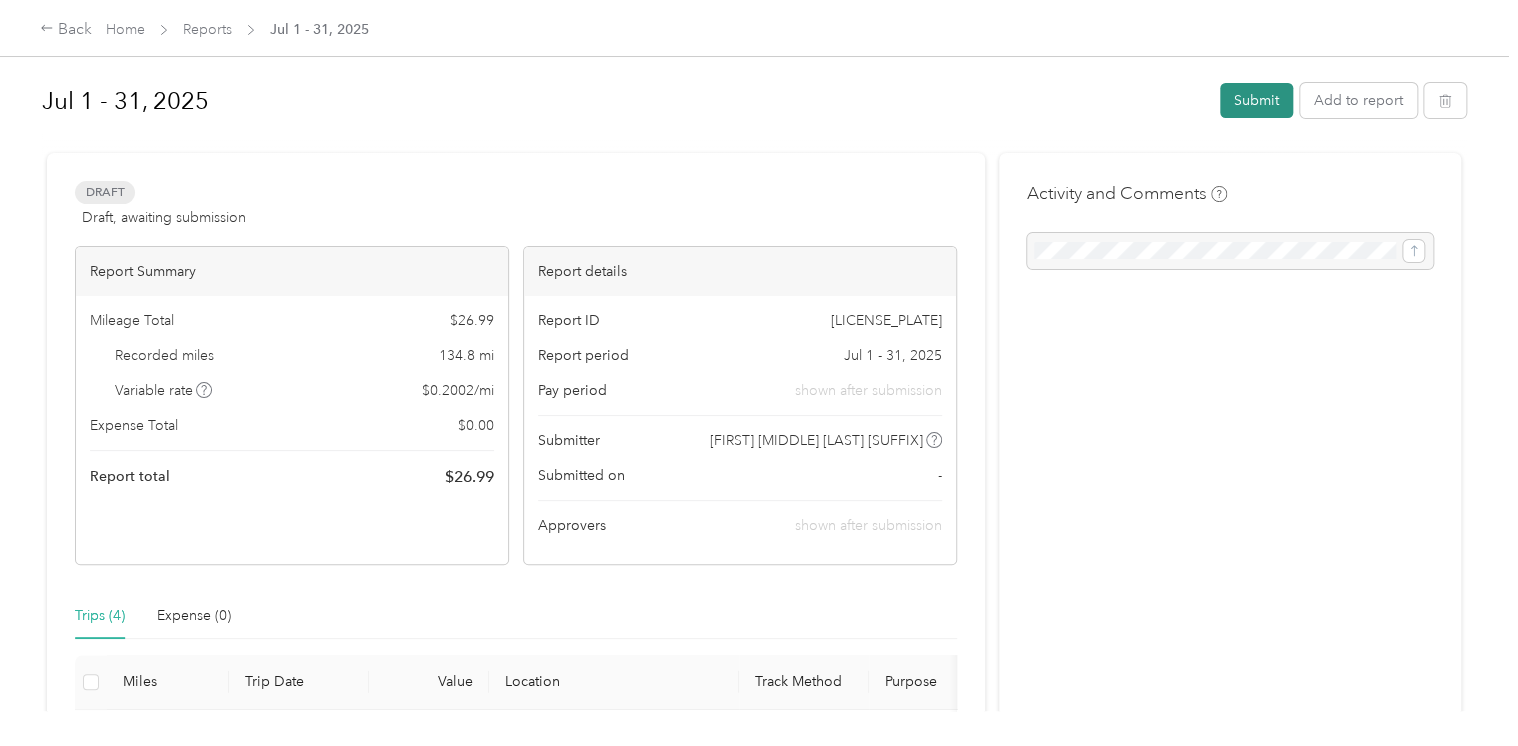 click on "Submit" at bounding box center (1256, 100) 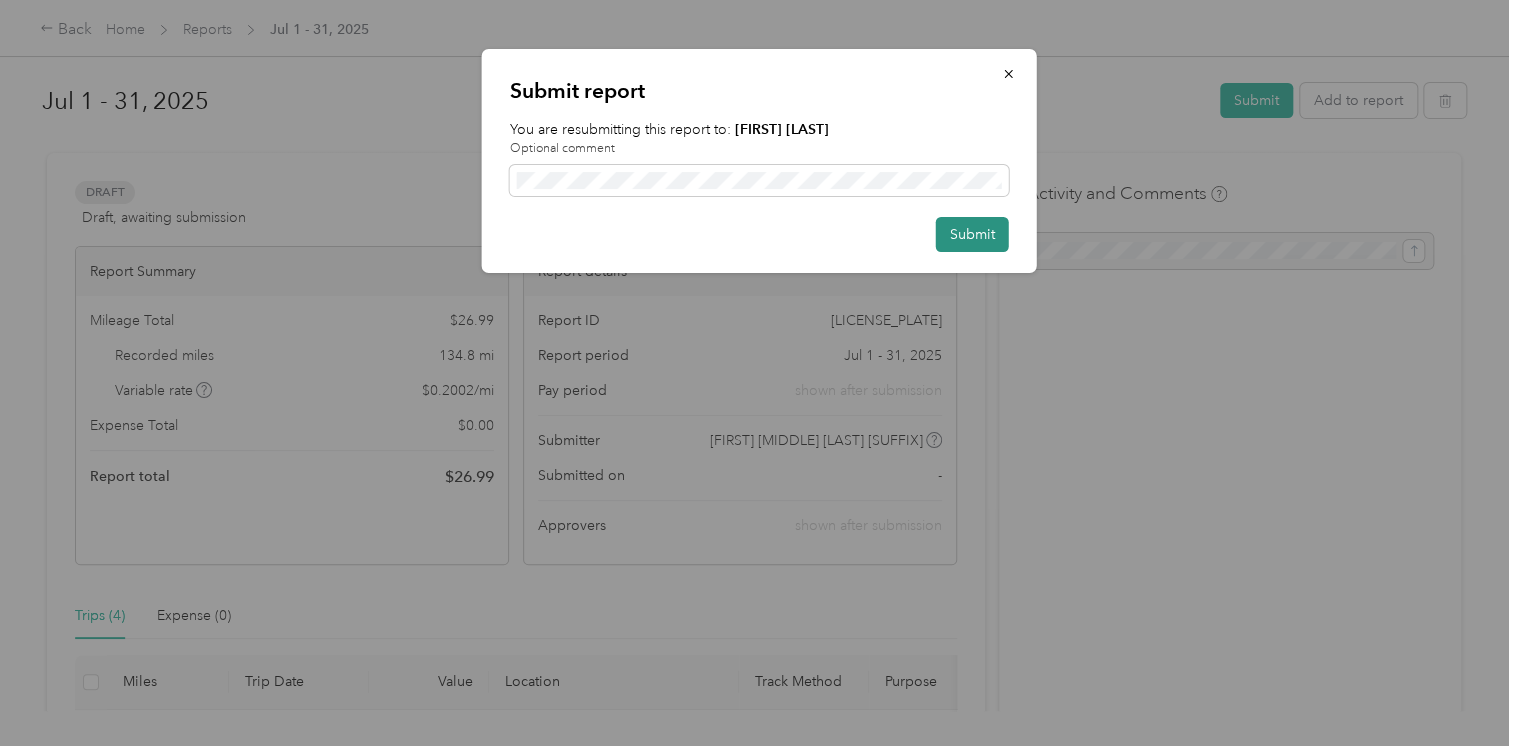 click on "Submit" at bounding box center (972, 234) 